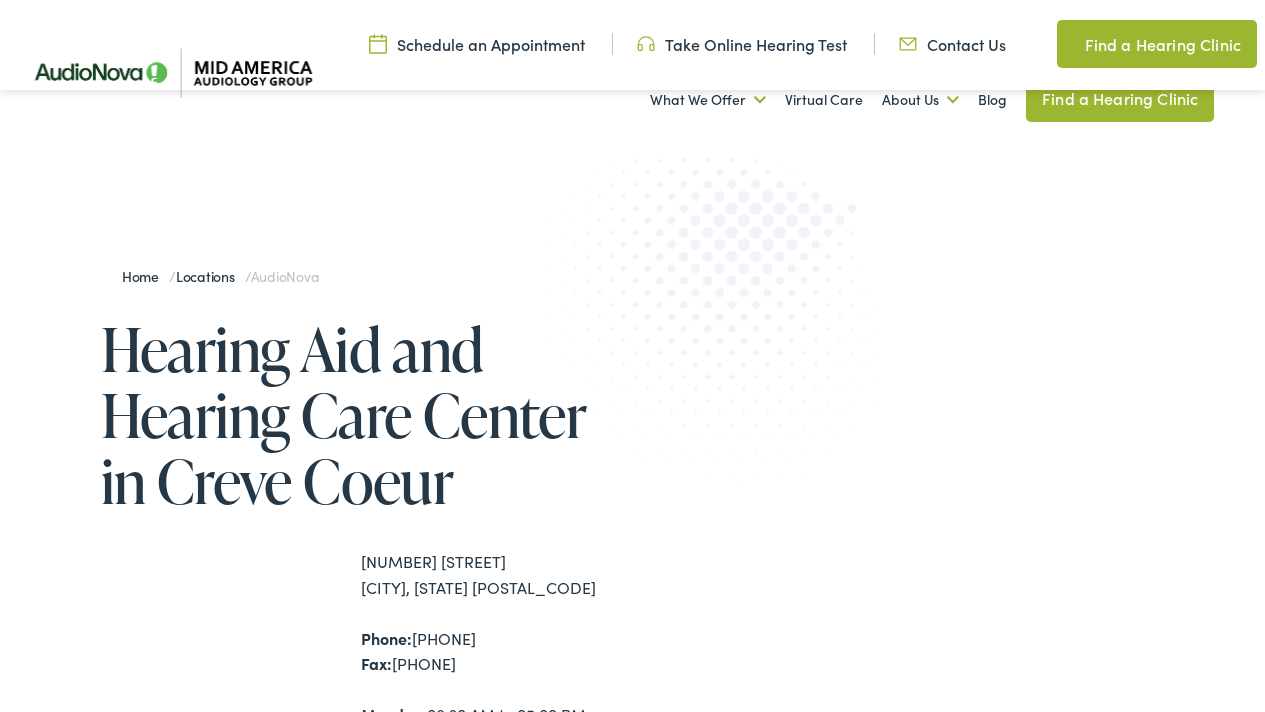 scroll, scrollTop: 346, scrollLeft: 0, axis: vertical 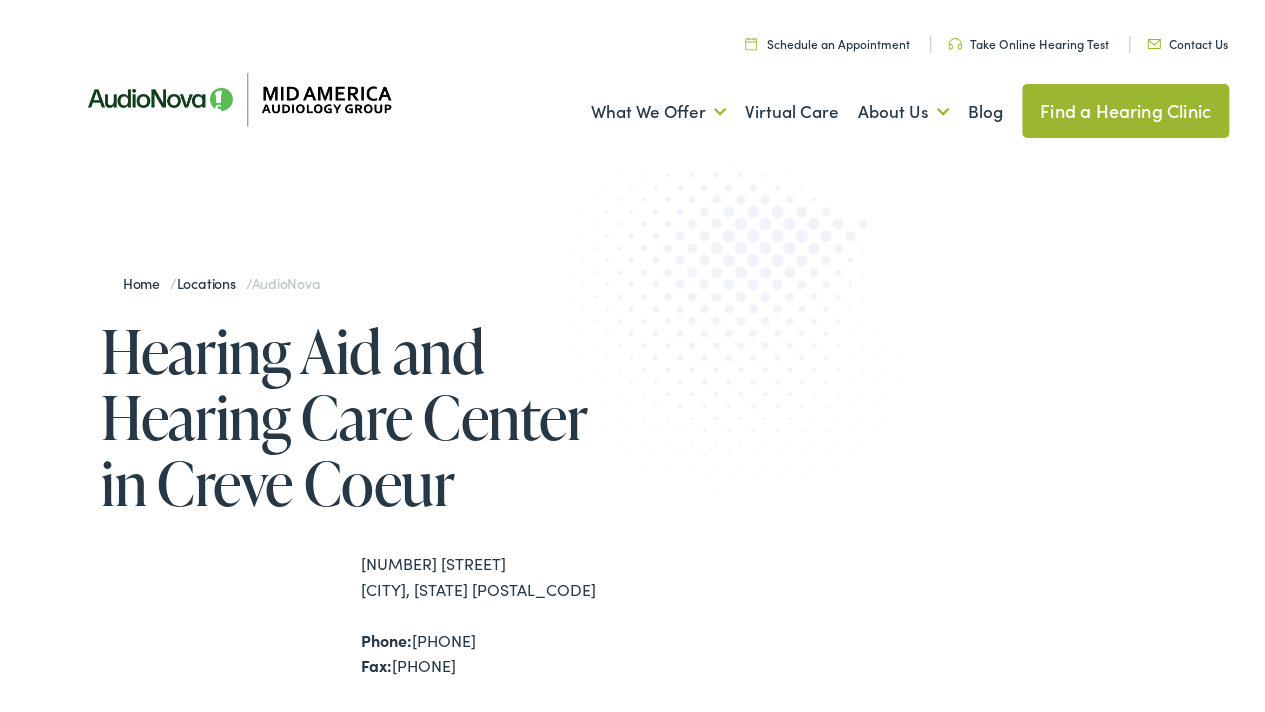 click on "Schedule an Appointment" at bounding box center (827, 39) 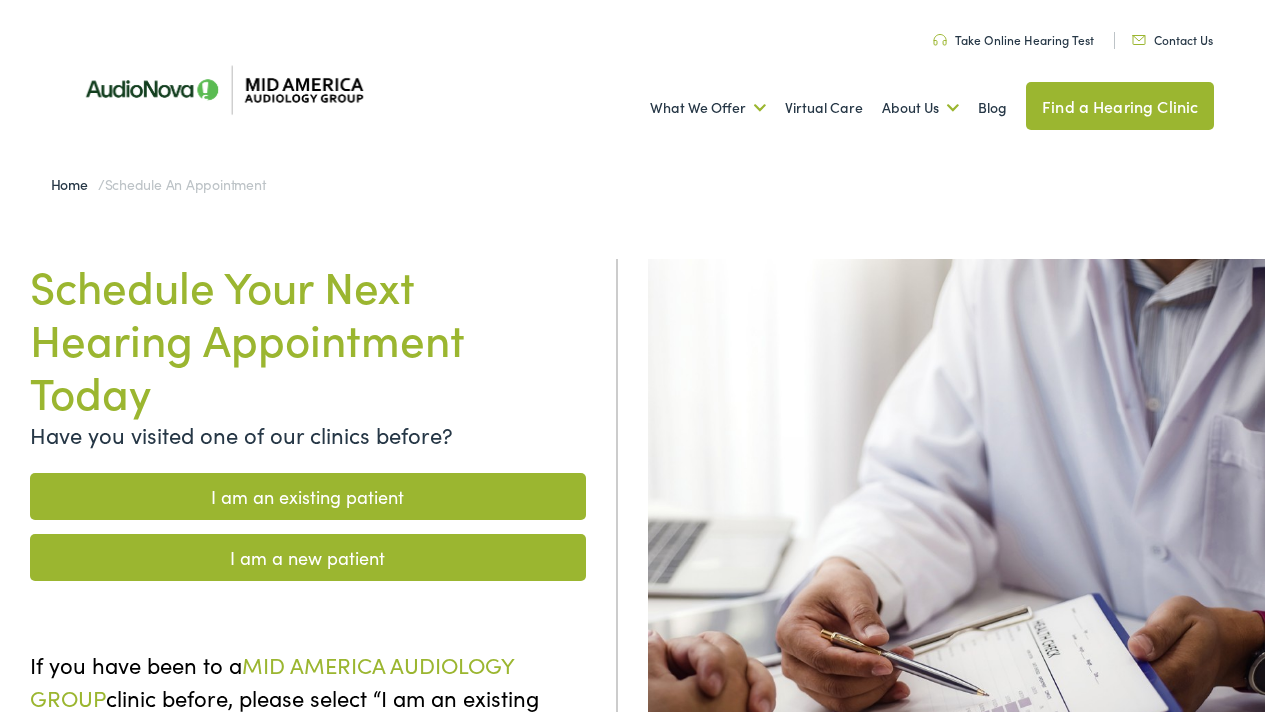 scroll, scrollTop: 0, scrollLeft: 0, axis: both 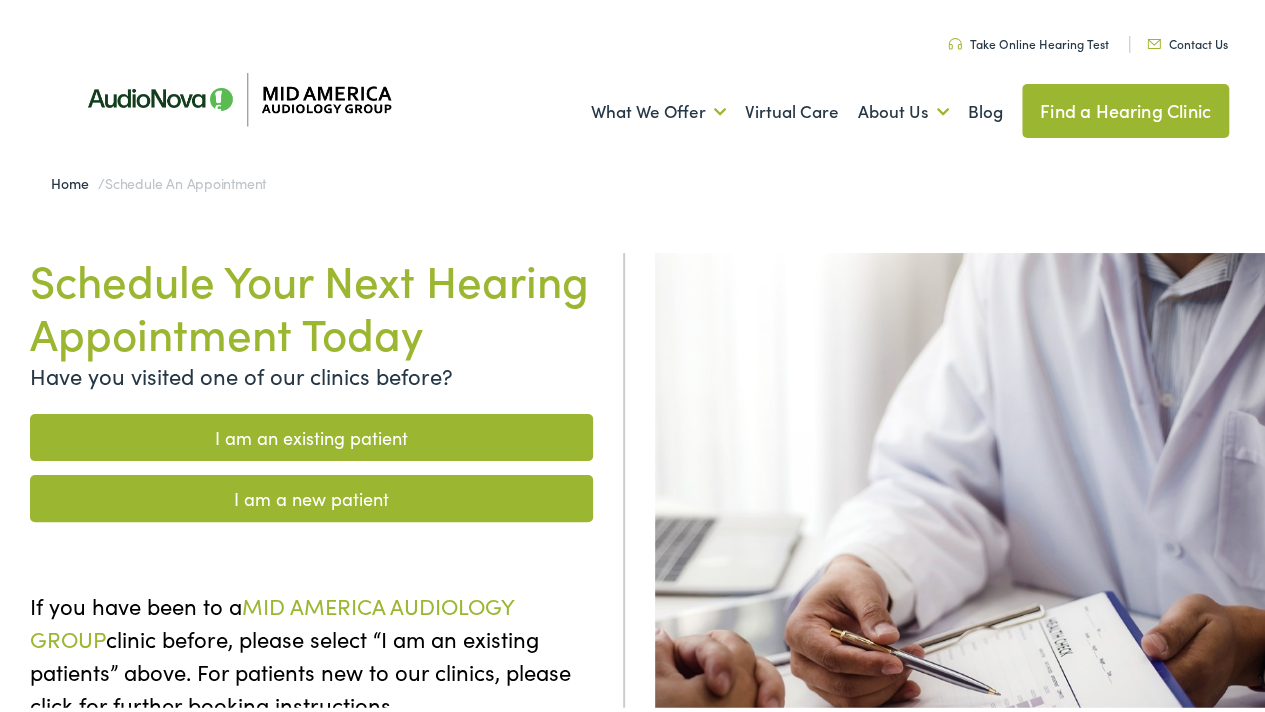 click on "I am an existing patient" at bounding box center [311, 433] 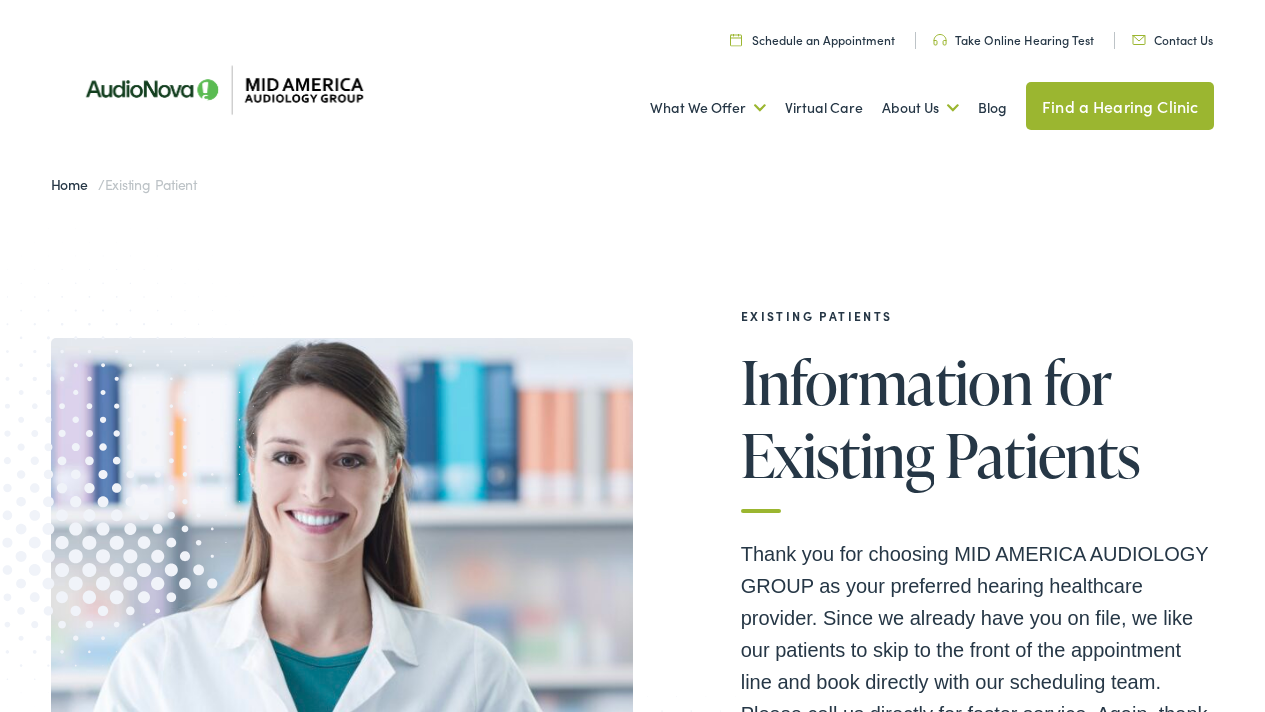 scroll, scrollTop: 0, scrollLeft: 0, axis: both 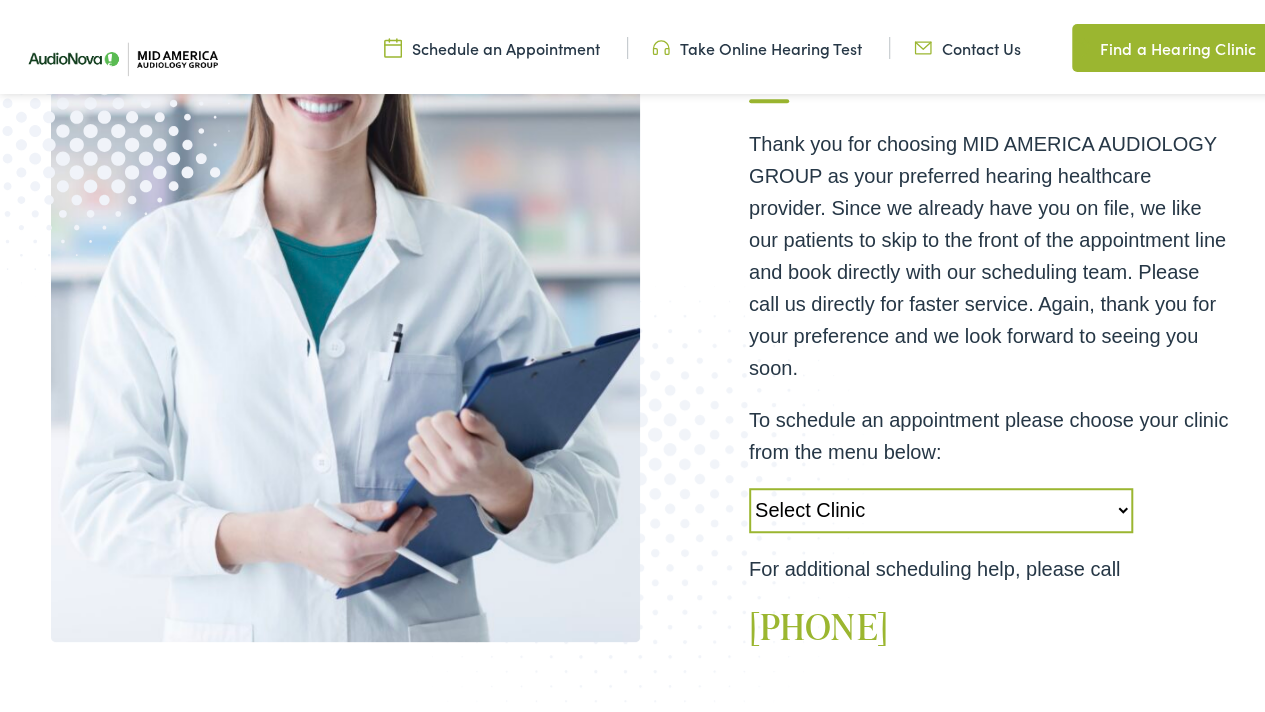 click on "Select Clinic Alton-IL-AudioNova 3511 College Ave Creve Coeur-MO-AudioNova 12352 Olive Boulevard Edwardsville-IL-AudioNova 123 Rottingham Court St. Louis-MO-AudioNova 183 Concord Plaza Shopping Center" at bounding box center (941, 506) 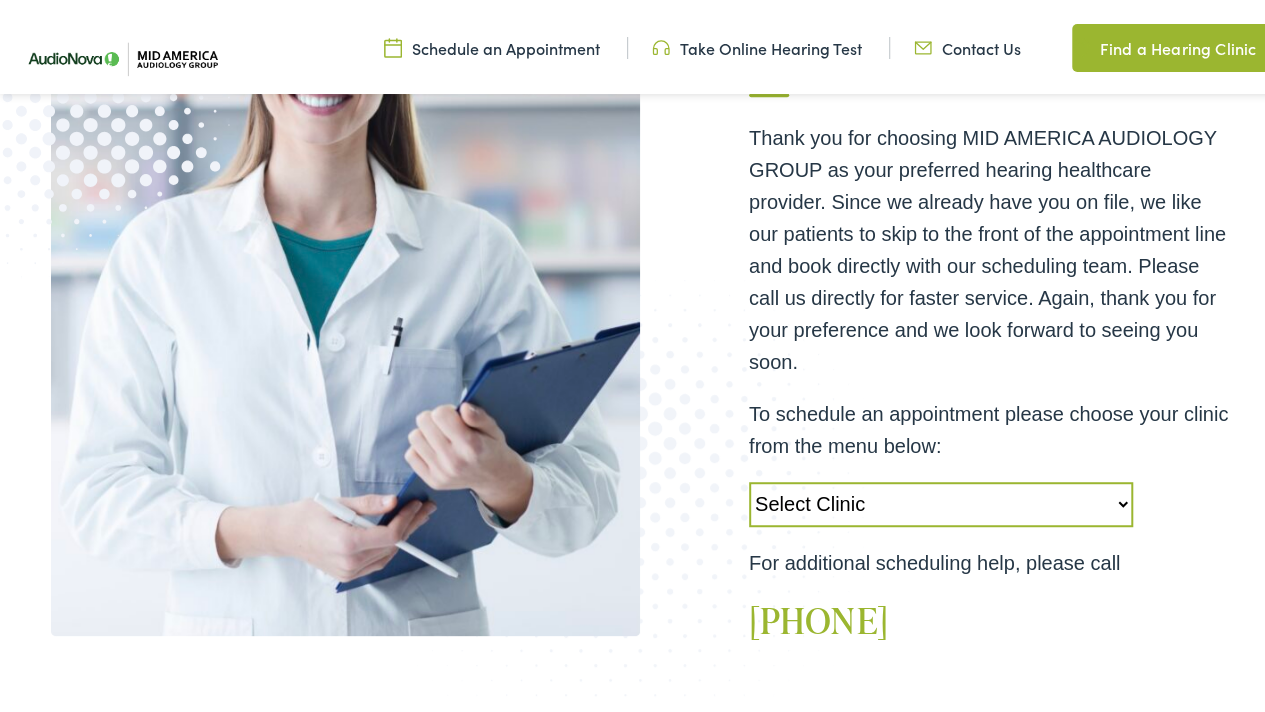 click on "Select Clinic Alton-IL-AudioNova 3511 College Ave Creve Coeur-MO-AudioNova 12352 Olive Boulevard Edwardsville-IL-AudioNova 123 Rottingham Court St. Louis-MO-AudioNova 183 Concord Plaza Shopping Center" at bounding box center [941, 500] 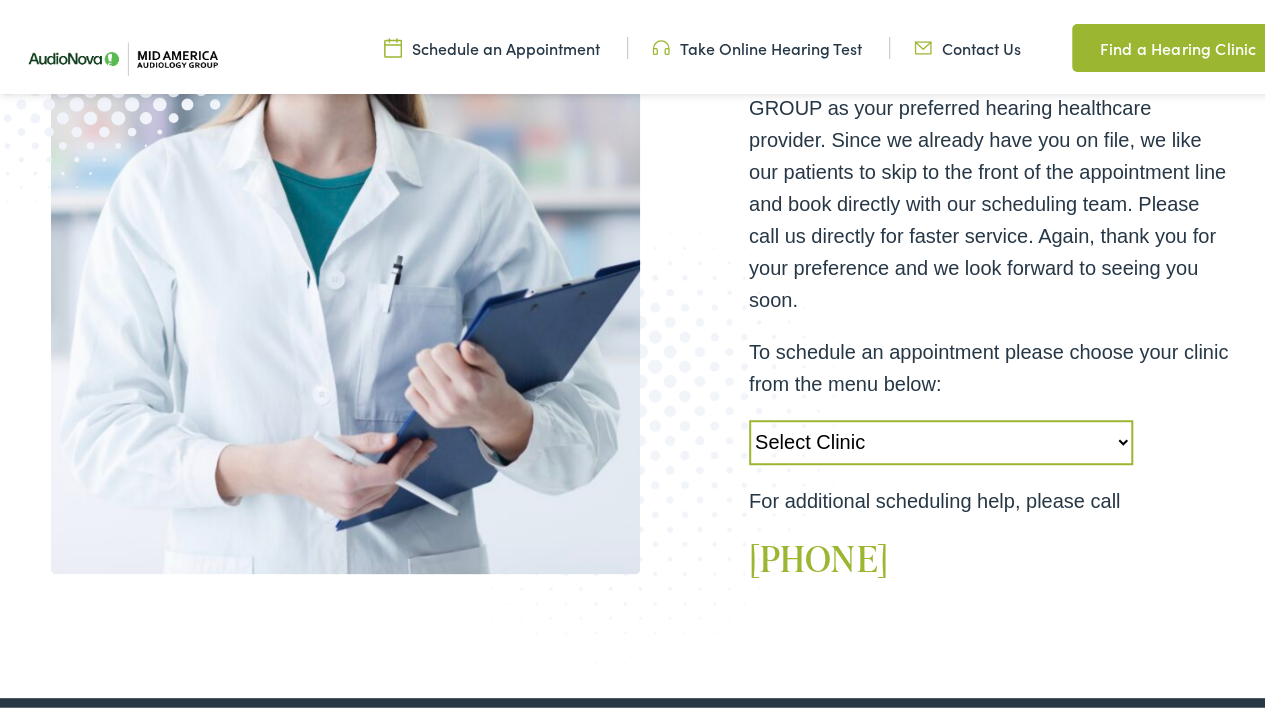 scroll, scrollTop: 436, scrollLeft: 0, axis: vertical 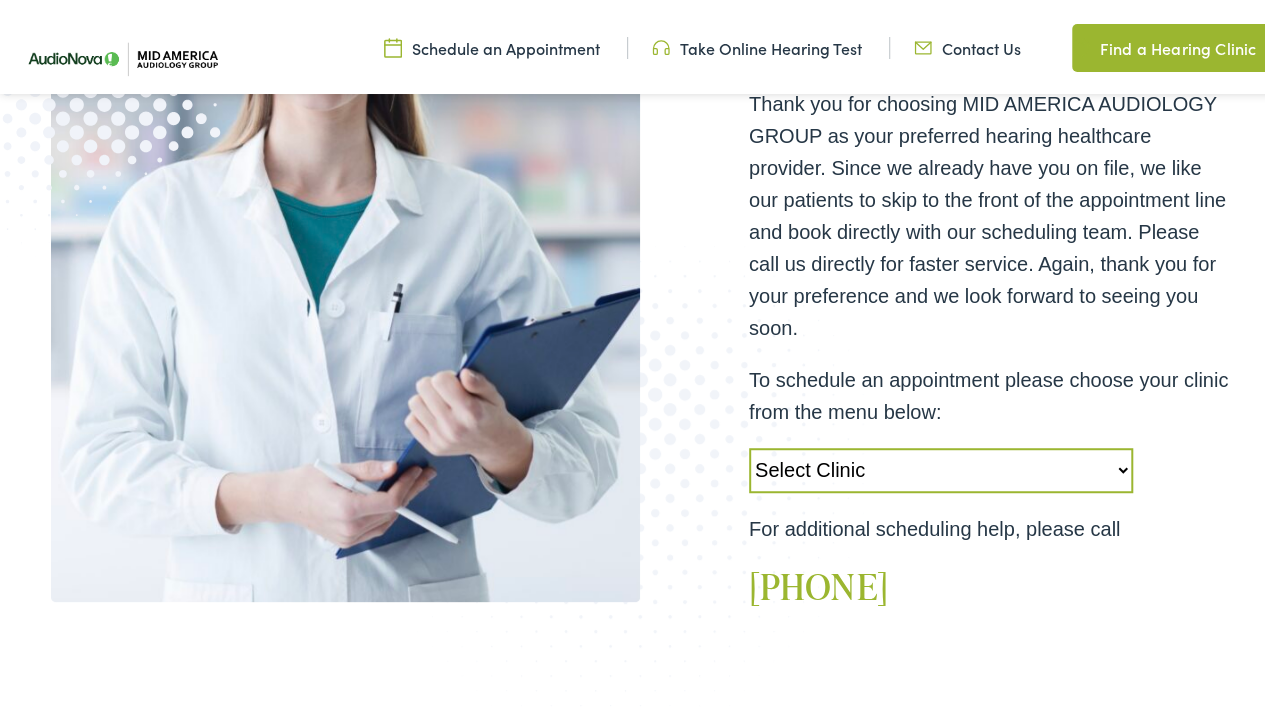 click on "Select Clinic [CITY]-[STATE]-AudioNova [NUMBER] [STREET] [CITY]-[STATE]-AudioNova [NUMBER] [STREET] [CITY]-[STATE]-AudioNova [NUMBER] [STREET] [CITY]-[STATE]-AudioNova [NUMBER] [STREET] [SUITE]" at bounding box center (941, 466) 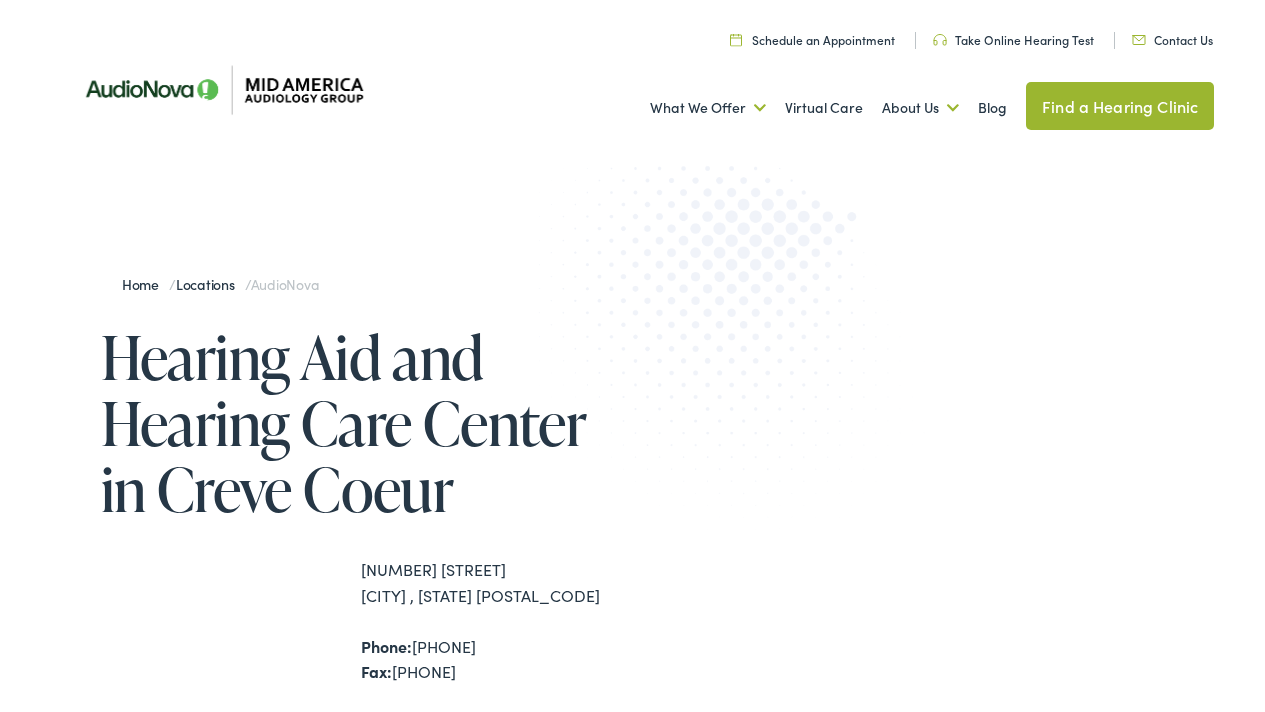 scroll, scrollTop: 0, scrollLeft: 0, axis: both 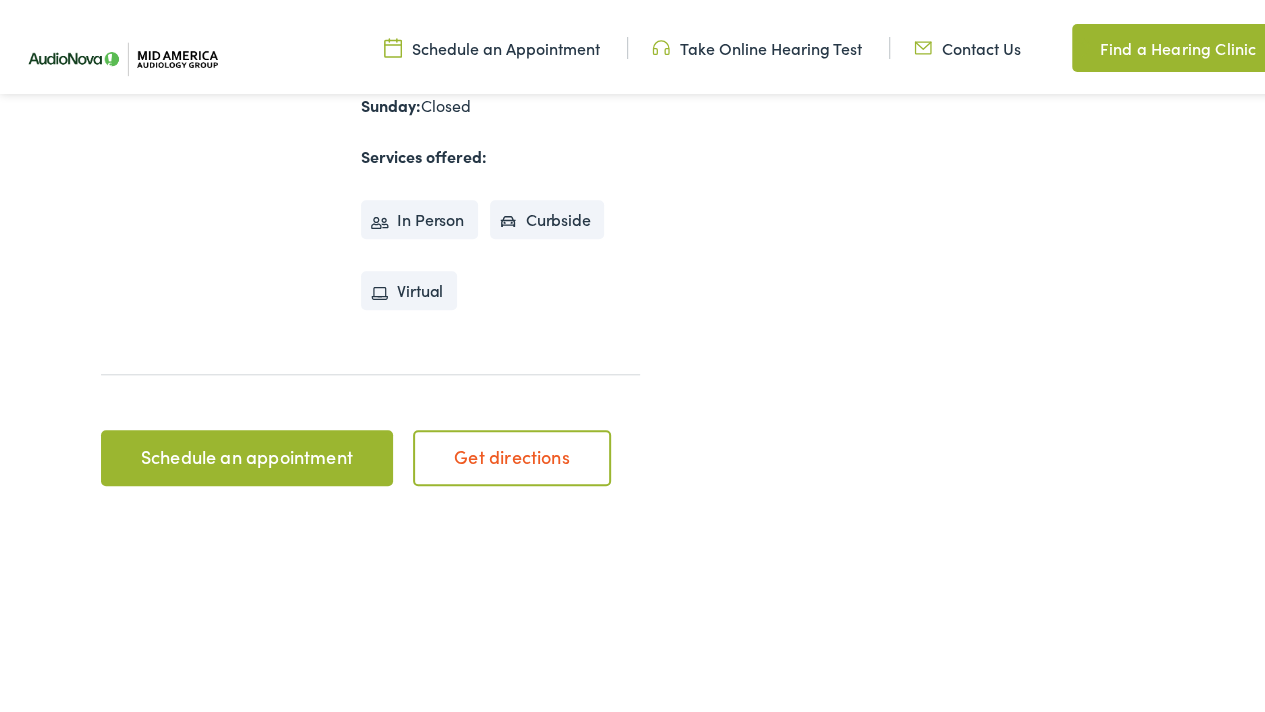 click on "Schedule an appointment" at bounding box center (246, 454) 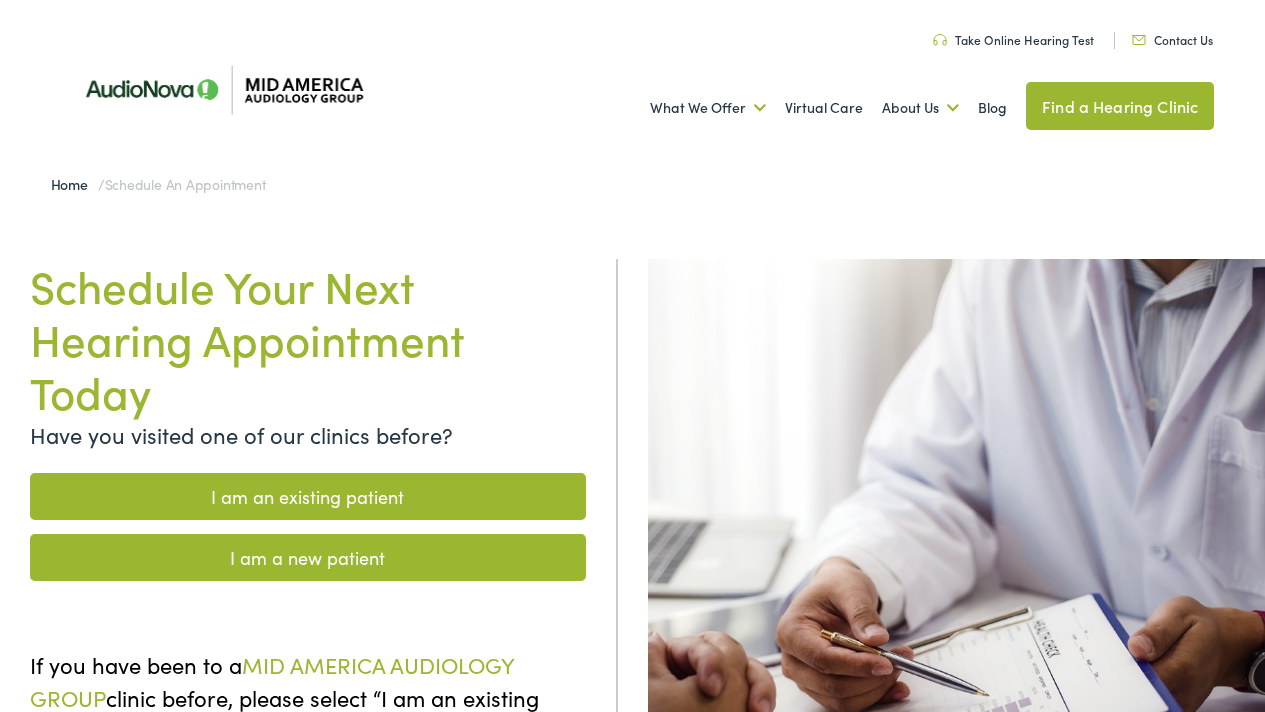 scroll, scrollTop: 0, scrollLeft: 0, axis: both 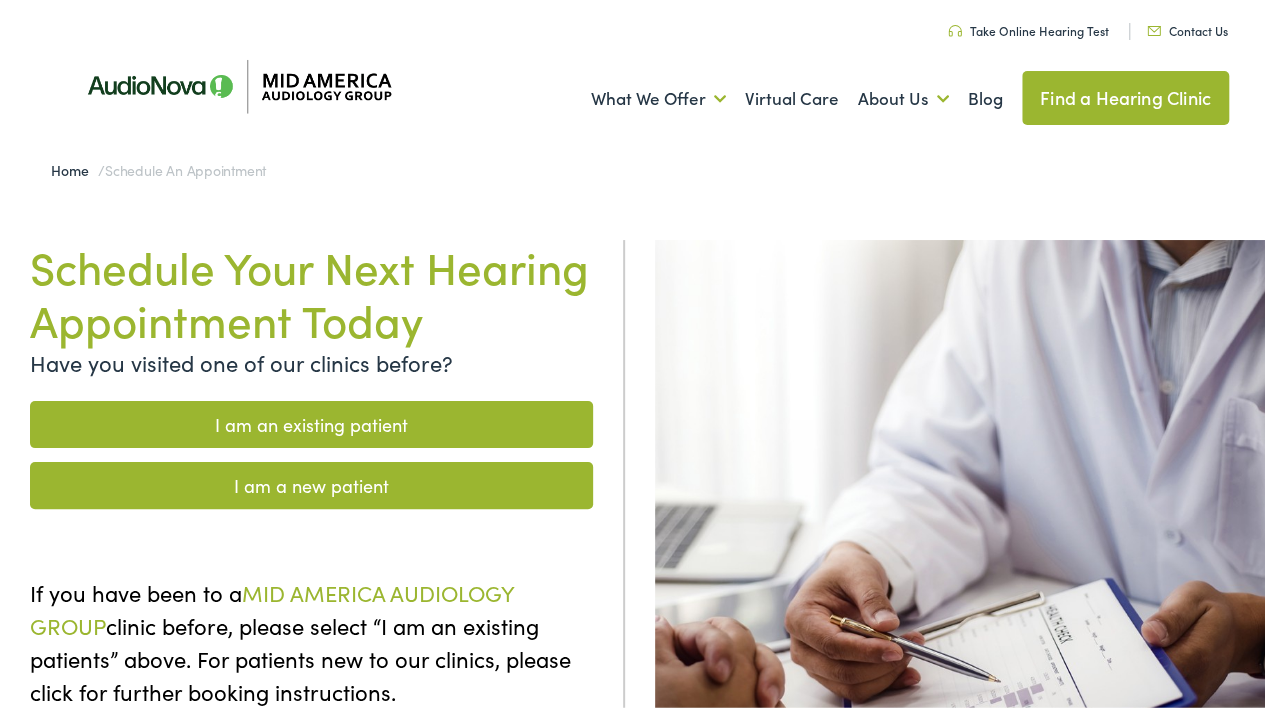 click on "I am an existing patient" at bounding box center (311, 420) 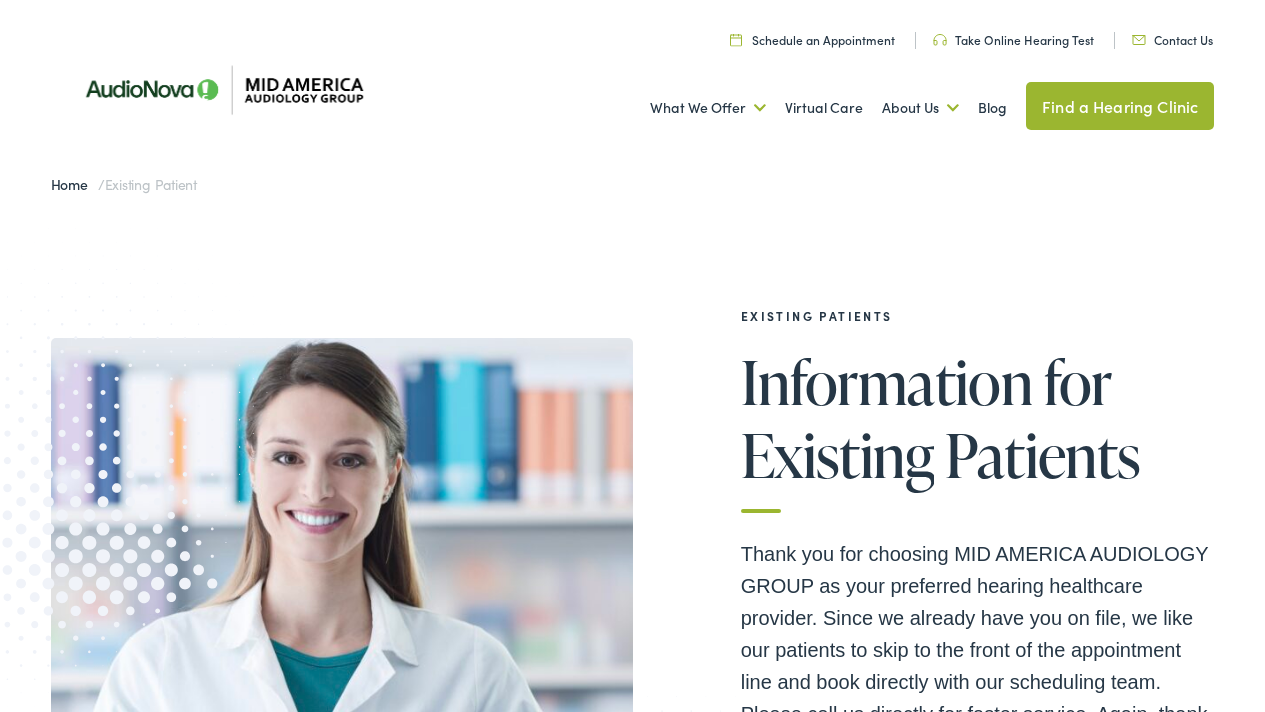 scroll, scrollTop: 0, scrollLeft: 0, axis: both 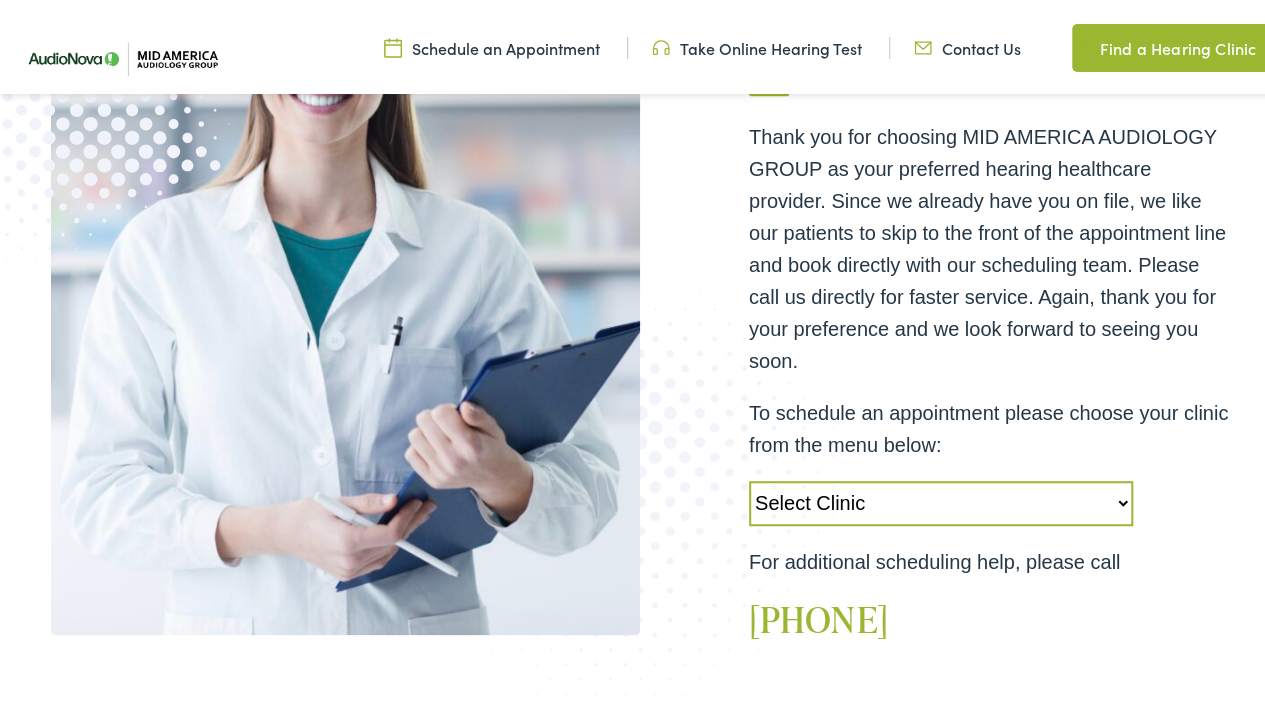 click on "Select Clinic Alton-IL-AudioNova 3511 College Ave Creve Coeur-MO-AudioNova 12352 Olive Boulevard Edwardsville-IL-AudioNova 123 Rottingham Court St. Louis-MO-AudioNova 183 Concord Plaza Shopping Center" at bounding box center (941, 499) 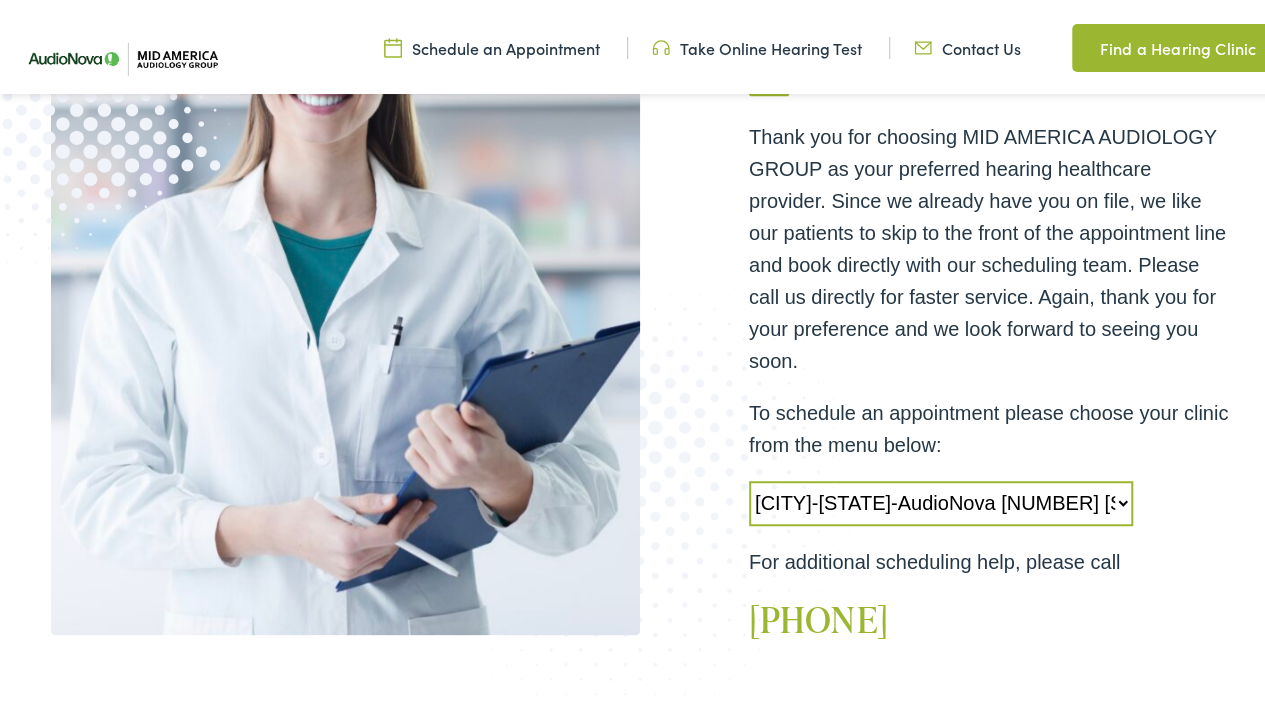 click on "Select Clinic Alton-IL-AudioNova 3511 College Ave Creve Coeur-MO-AudioNova 12352 Olive Boulevard Edwardsville-IL-AudioNova 123 Rottingham Court St. Louis-MO-AudioNova 183 Concord Plaza Shopping Center" at bounding box center (941, 499) 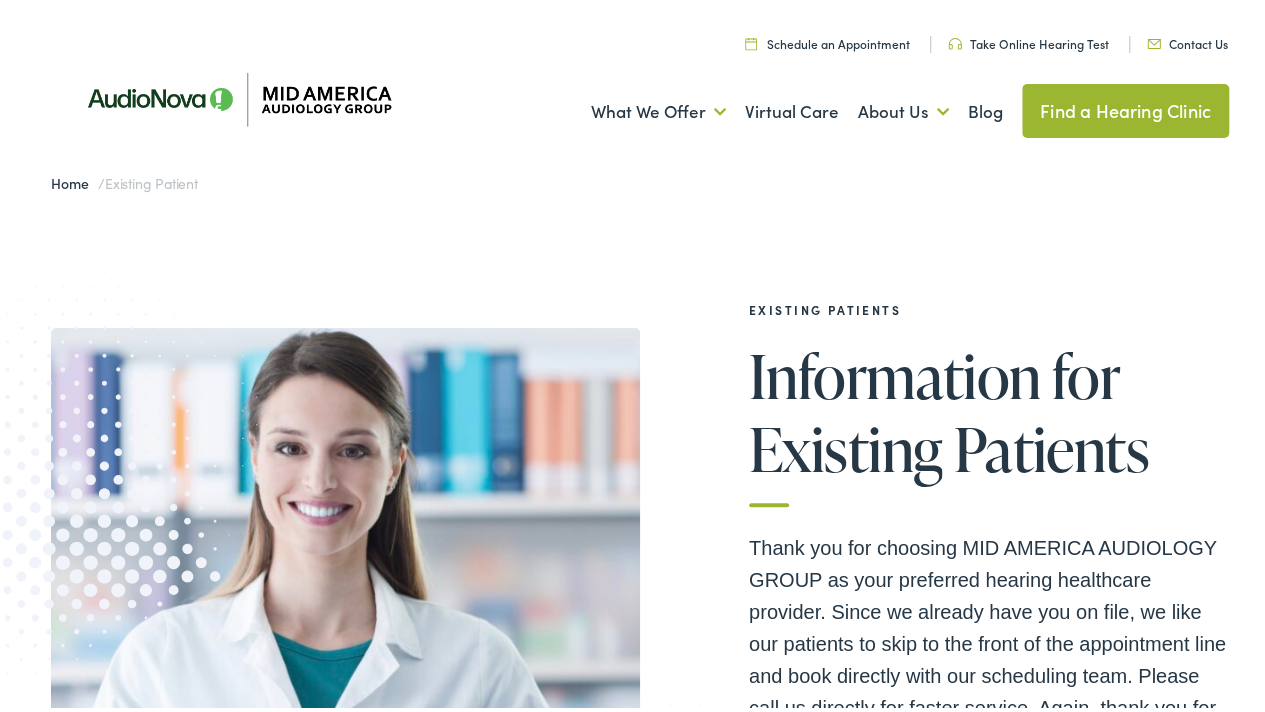 scroll, scrollTop: 0, scrollLeft: 0, axis: both 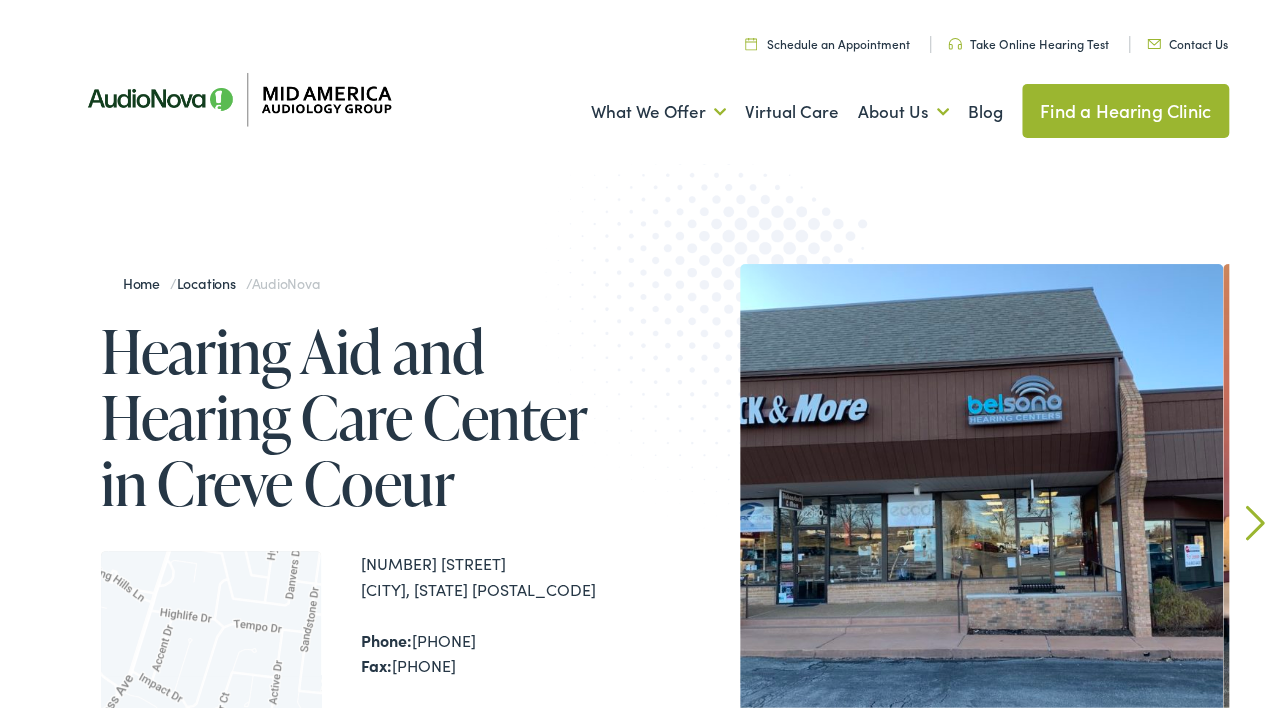 drag, startPoint x: 1270, startPoint y: 78, endPoint x: 1279, endPoint y: 63, distance: 17.492855 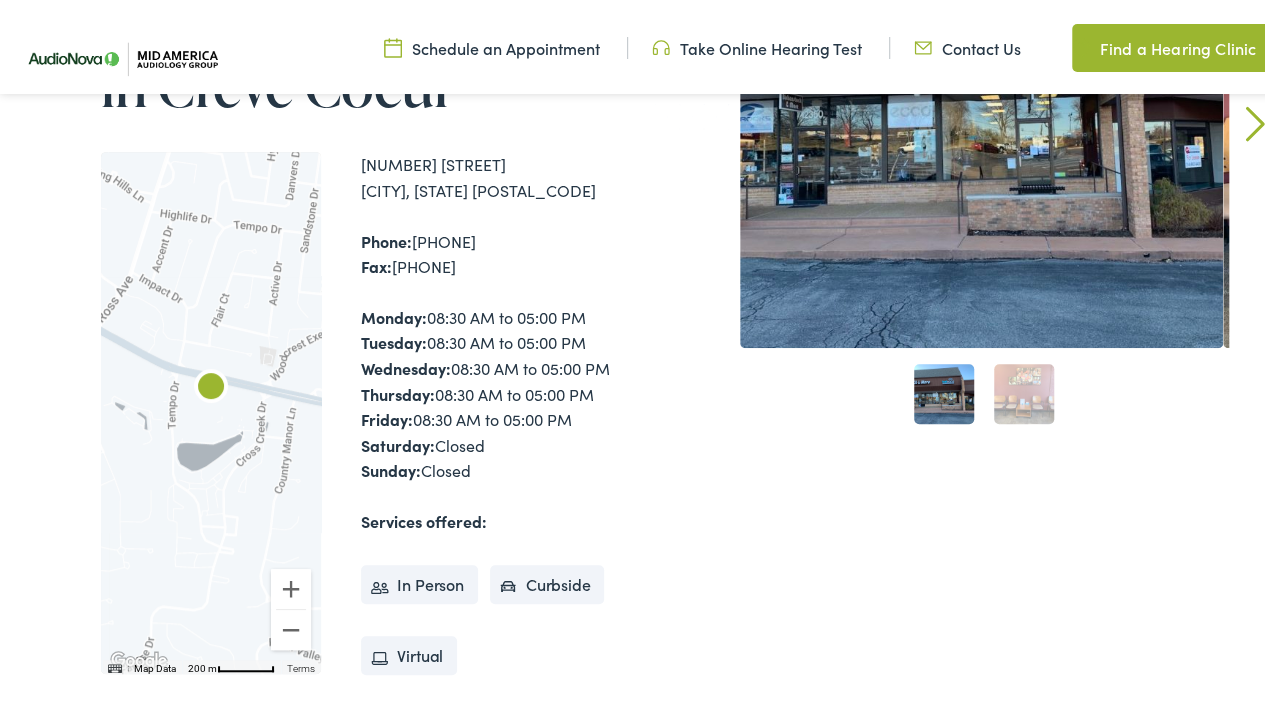 scroll, scrollTop: 393, scrollLeft: 0, axis: vertical 